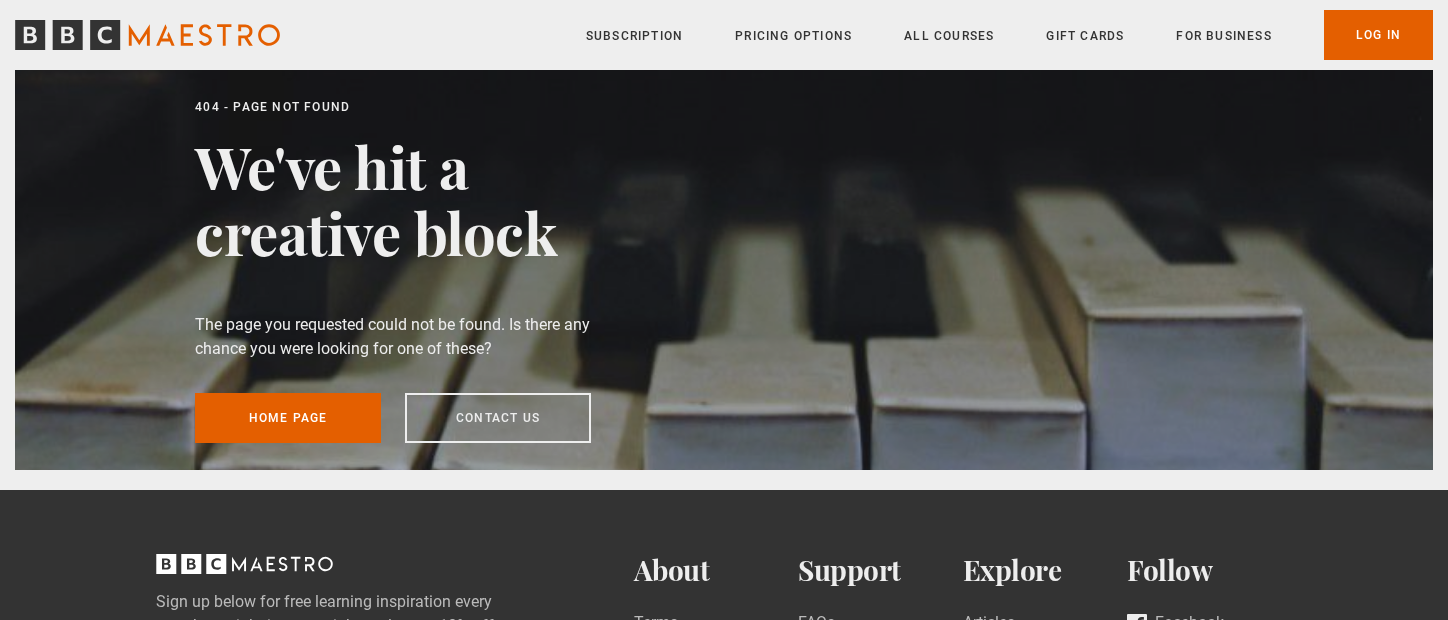 scroll, scrollTop: 0, scrollLeft: 0, axis: both 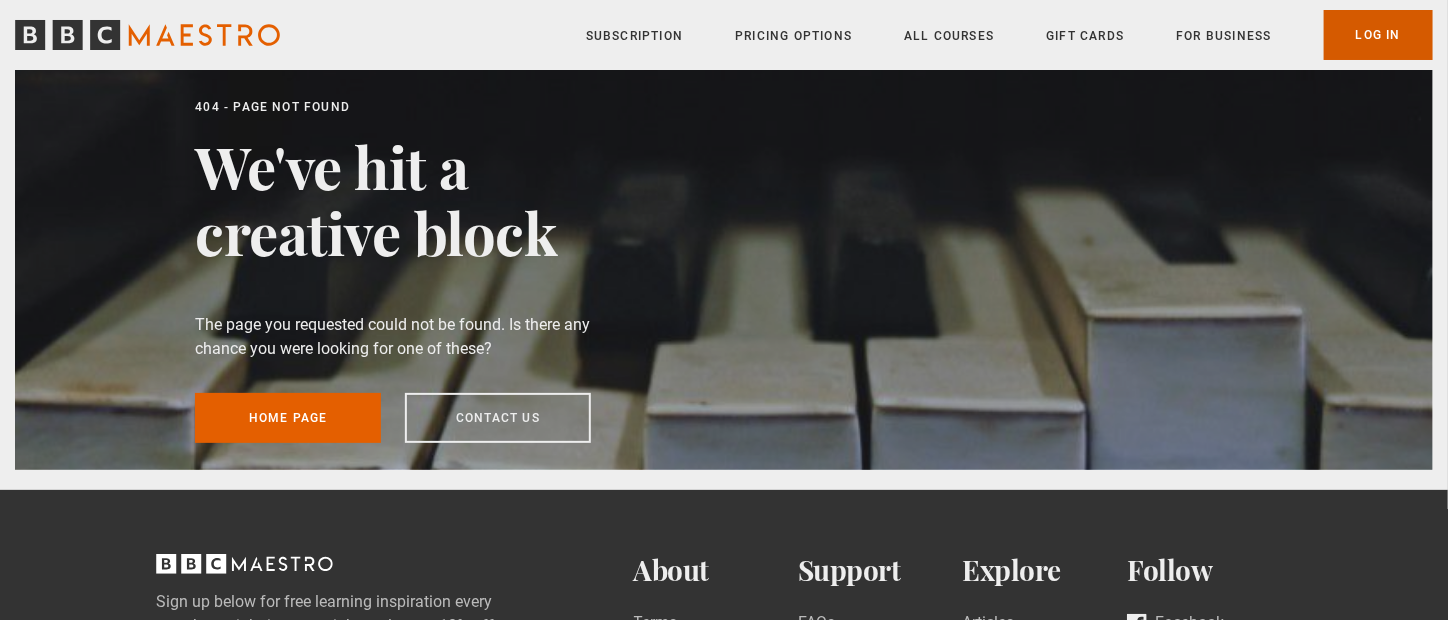 click on "Log In" at bounding box center (1378, 35) 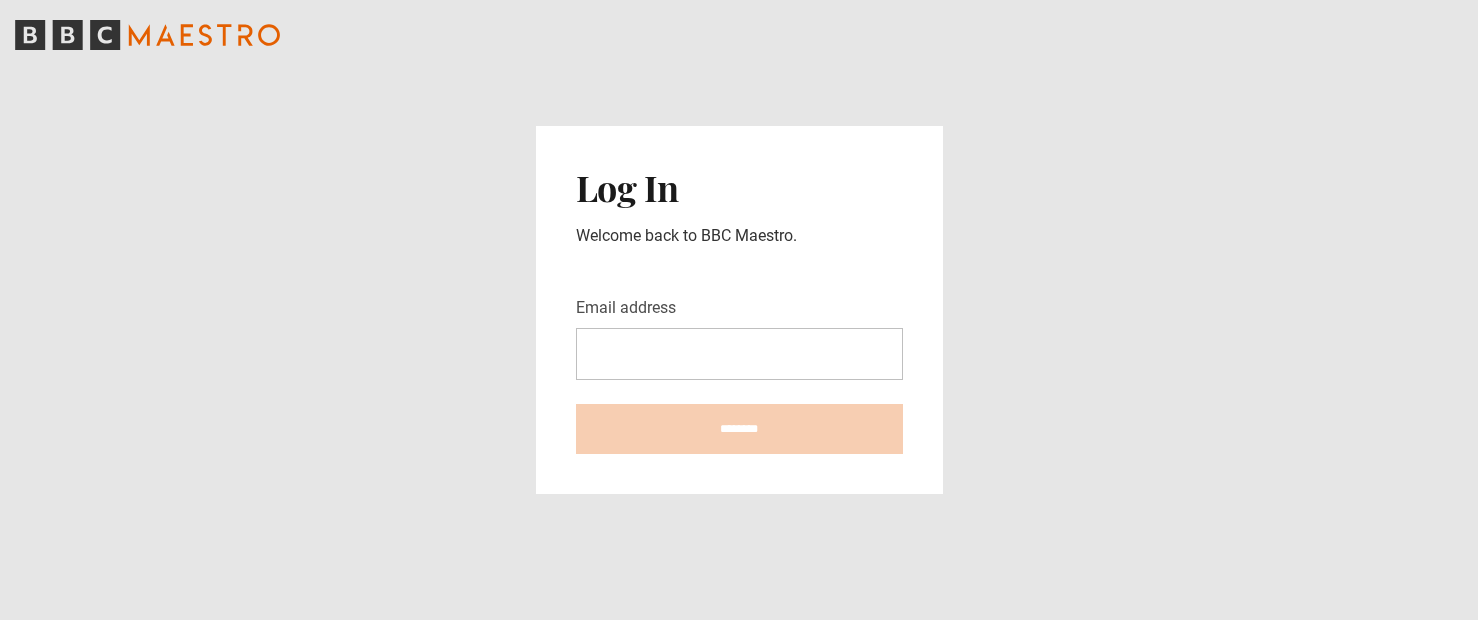 scroll, scrollTop: 0, scrollLeft: 0, axis: both 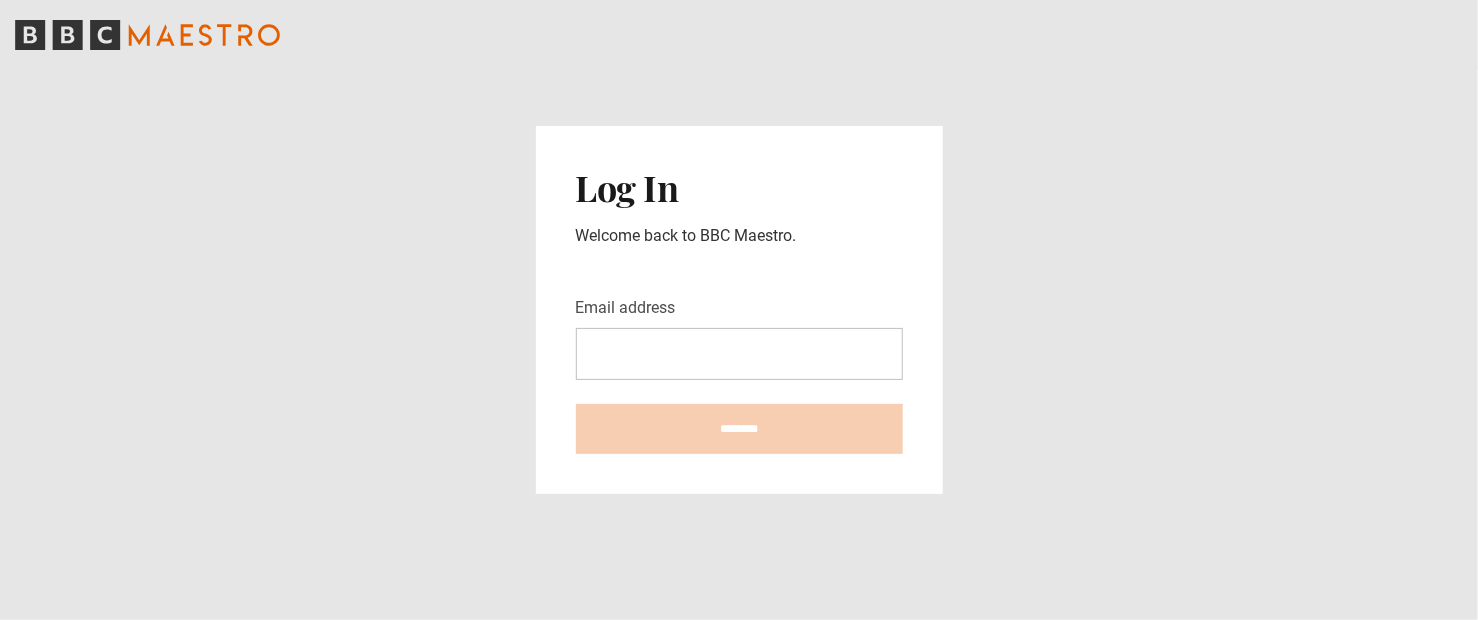 click on "Email address" at bounding box center (739, 354) 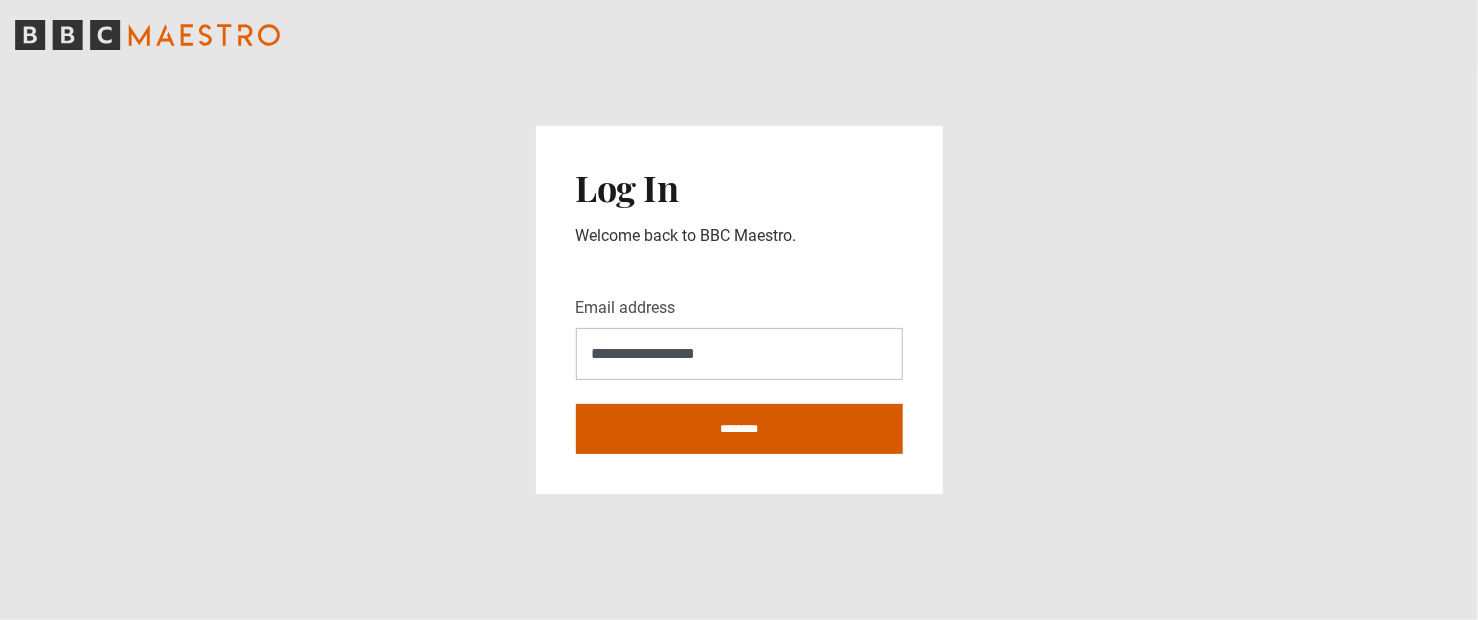 click on "********" at bounding box center [739, 429] 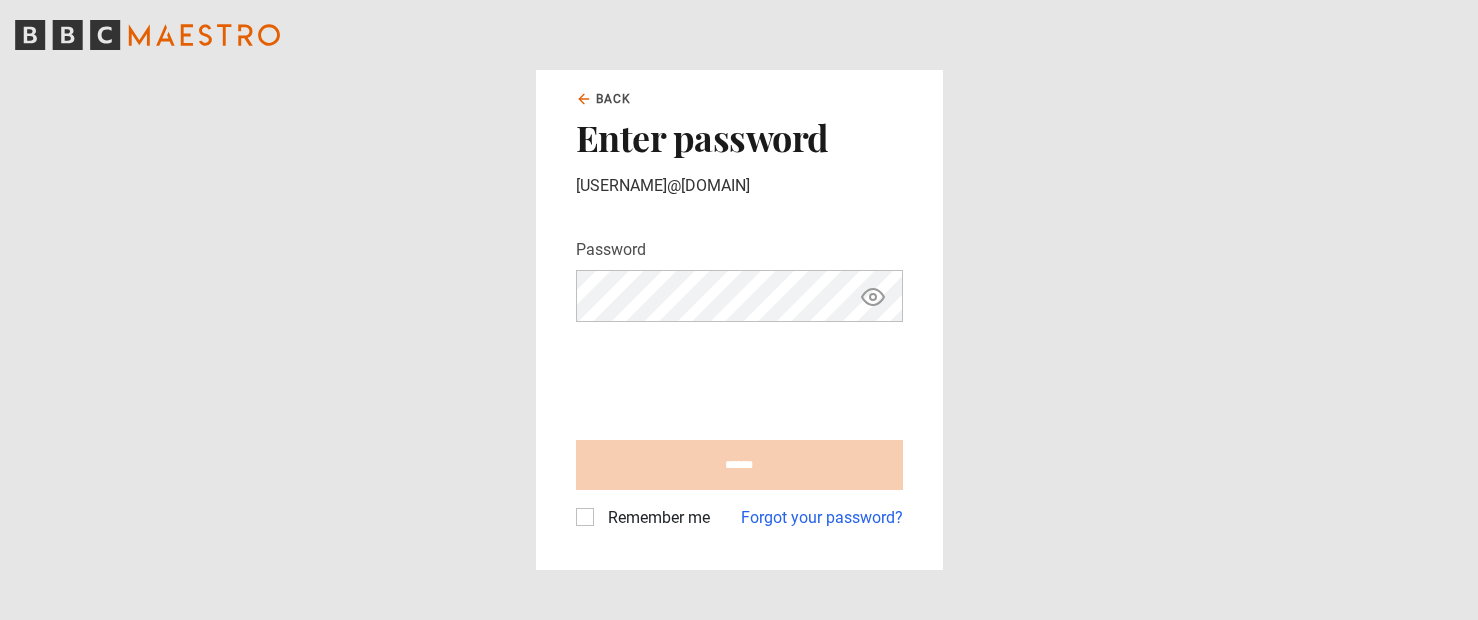 scroll, scrollTop: 0, scrollLeft: 0, axis: both 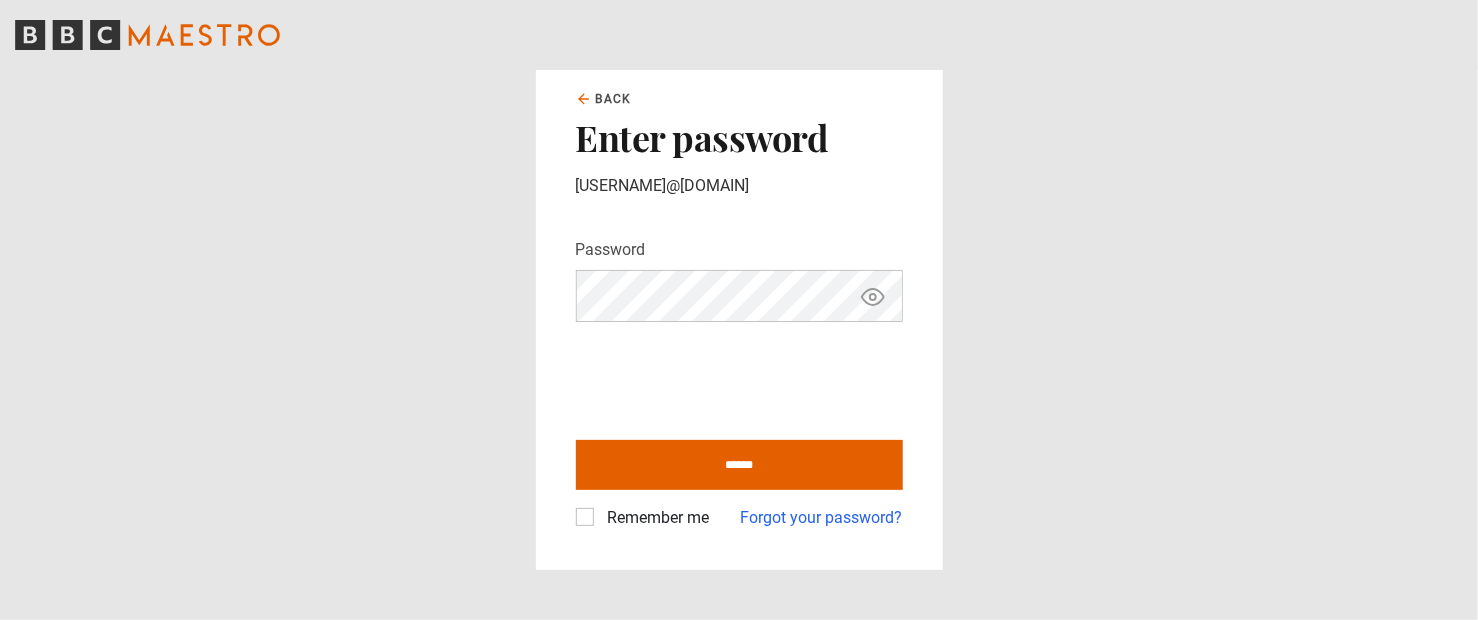 click 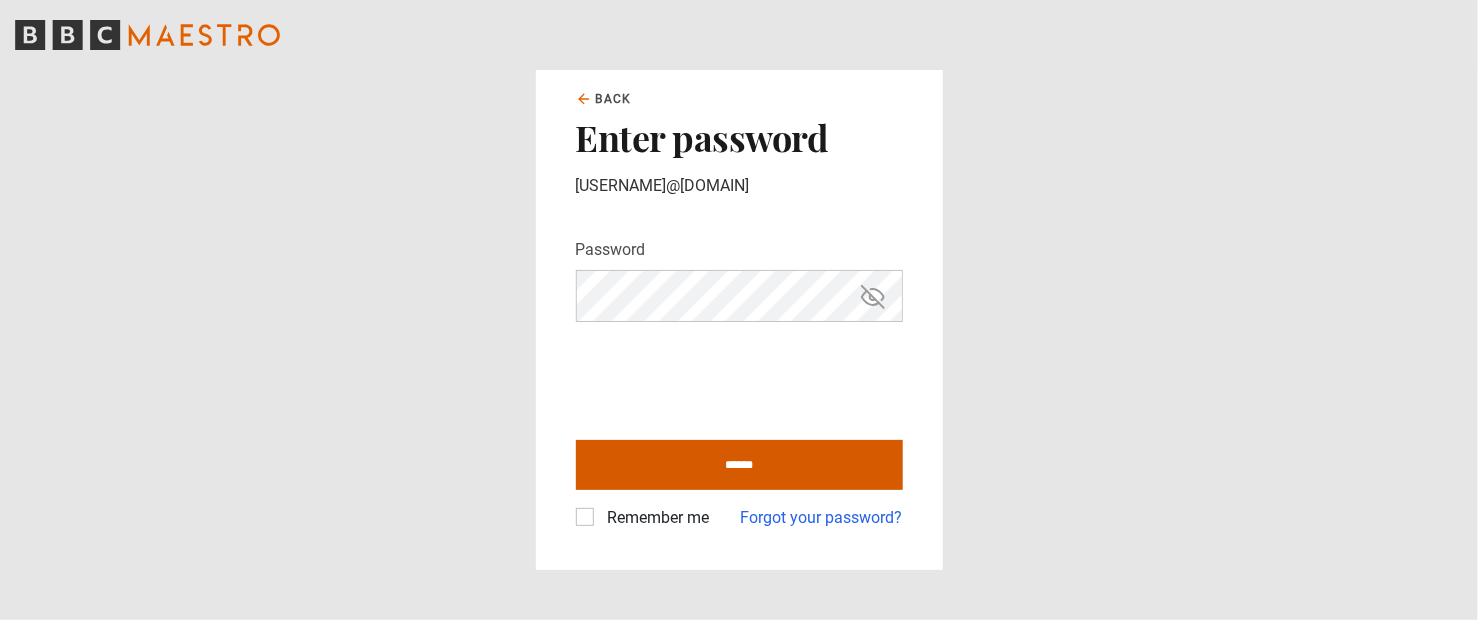 click on "******" at bounding box center (739, 465) 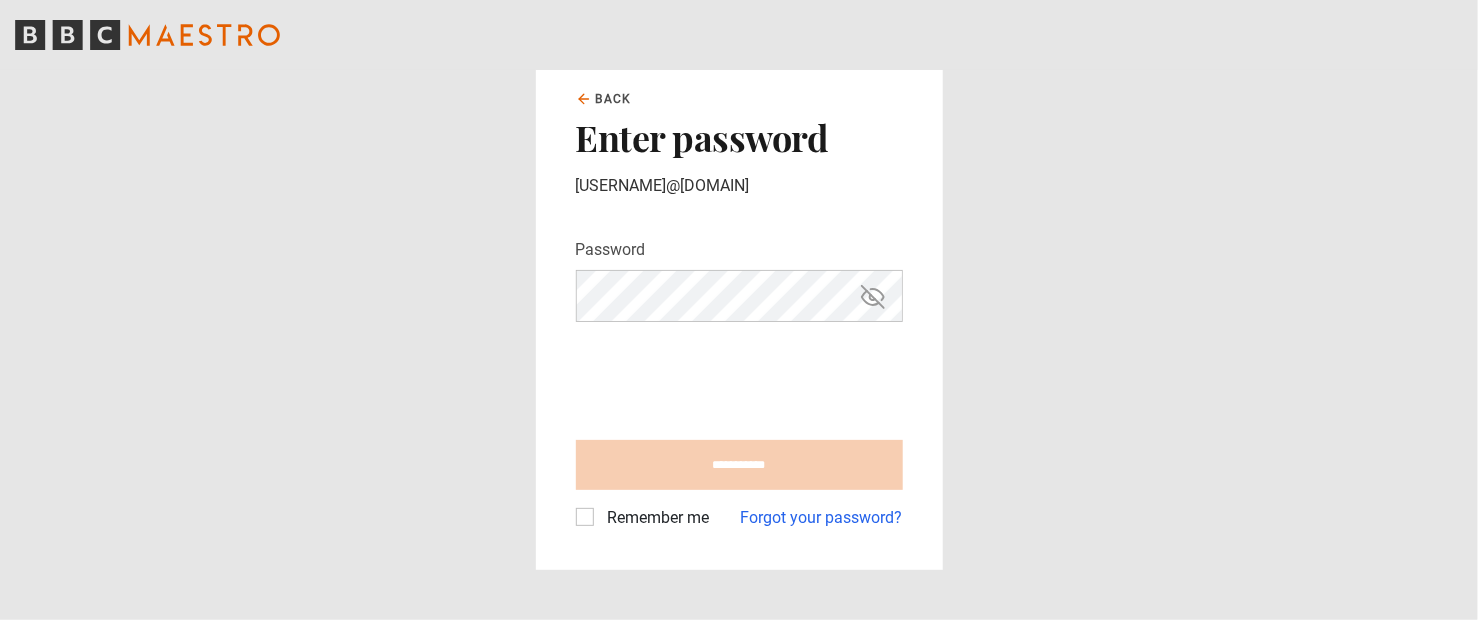 type on "**********" 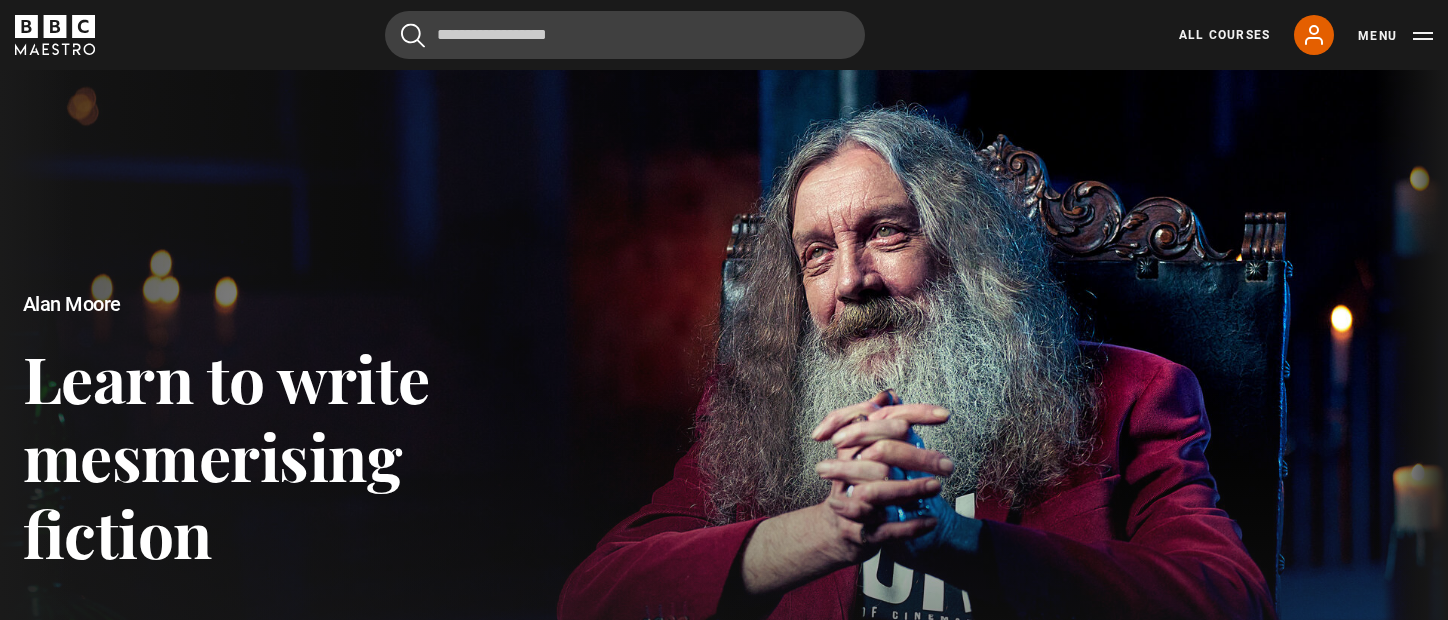 scroll, scrollTop: 154, scrollLeft: 0, axis: vertical 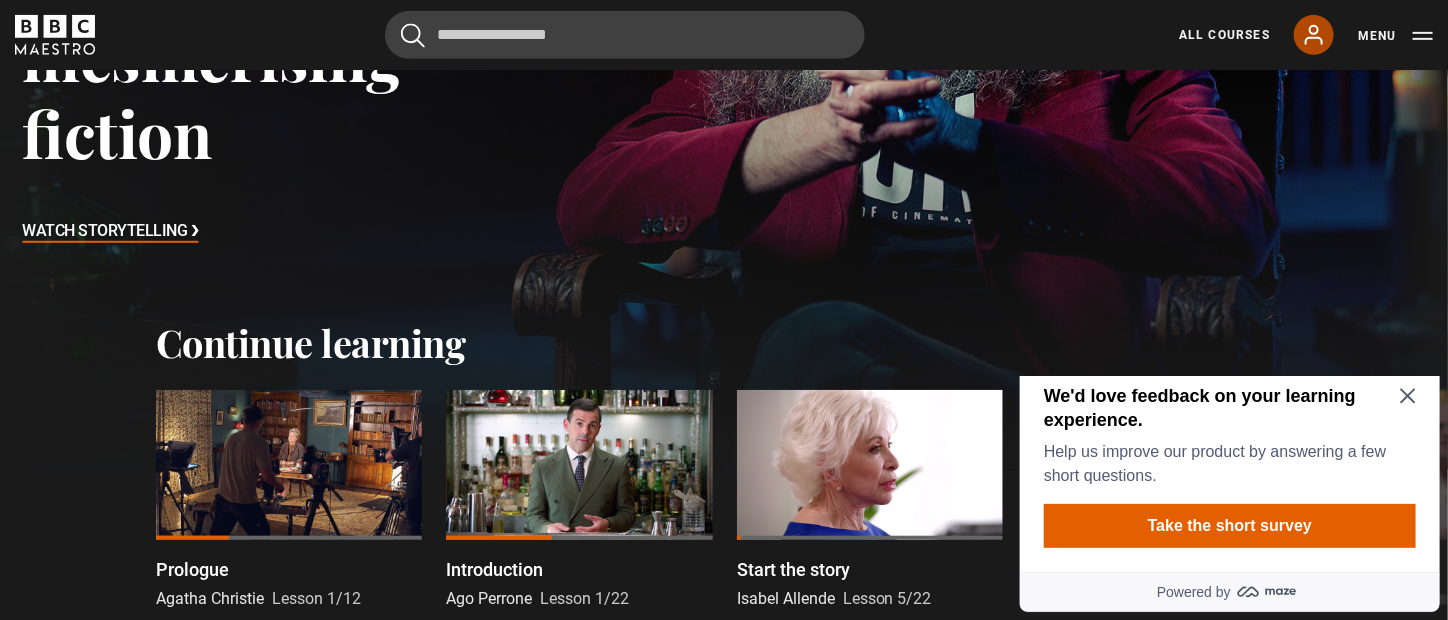 click 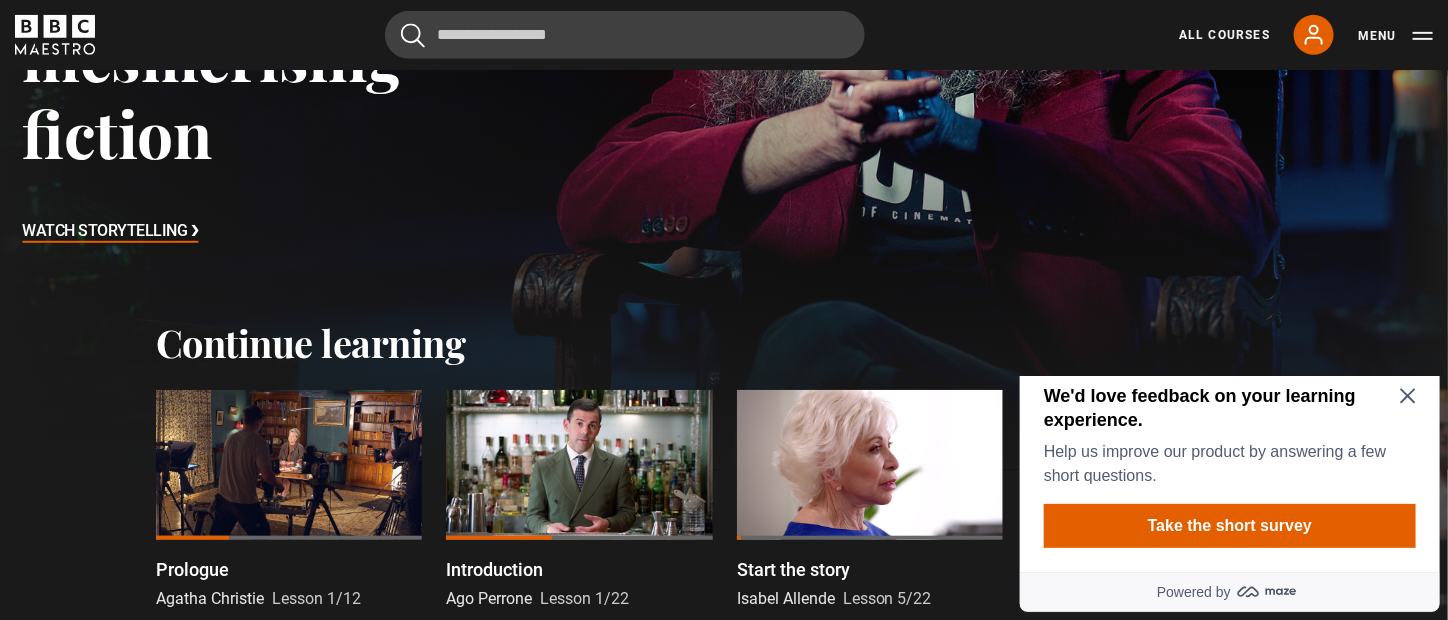 click 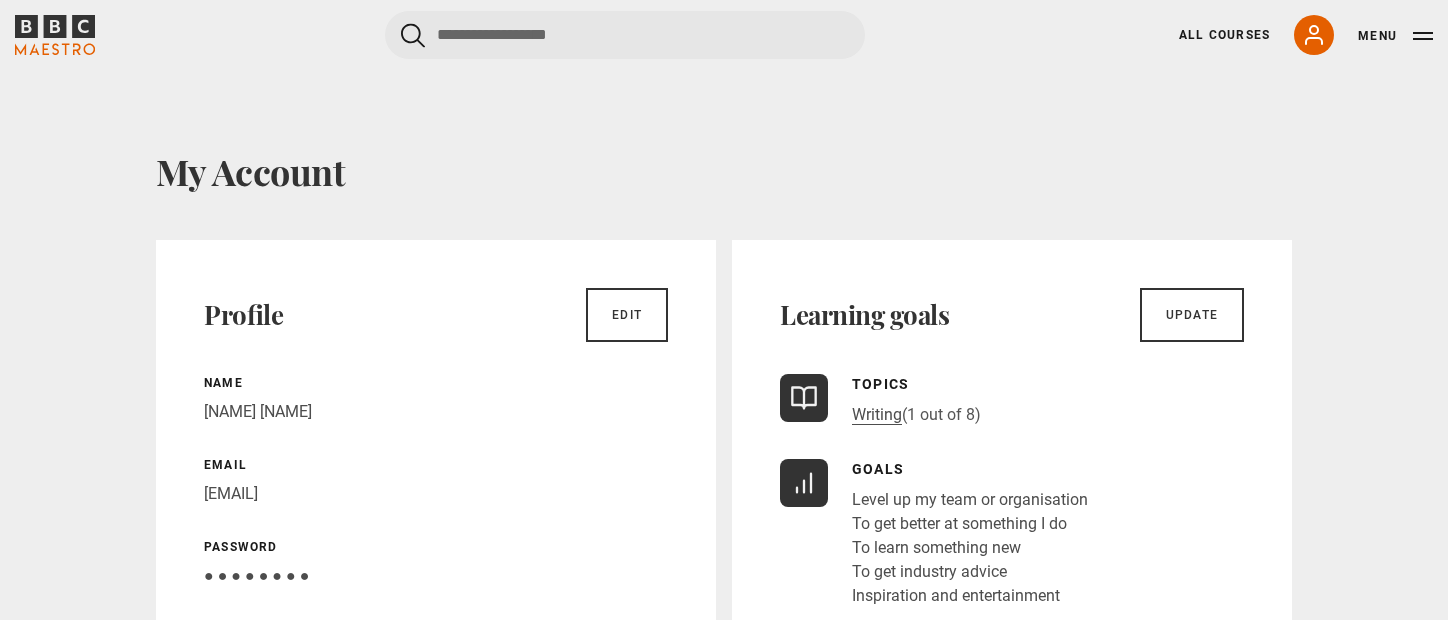 scroll, scrollTop: 0, scrollLeft: 0, axis: both 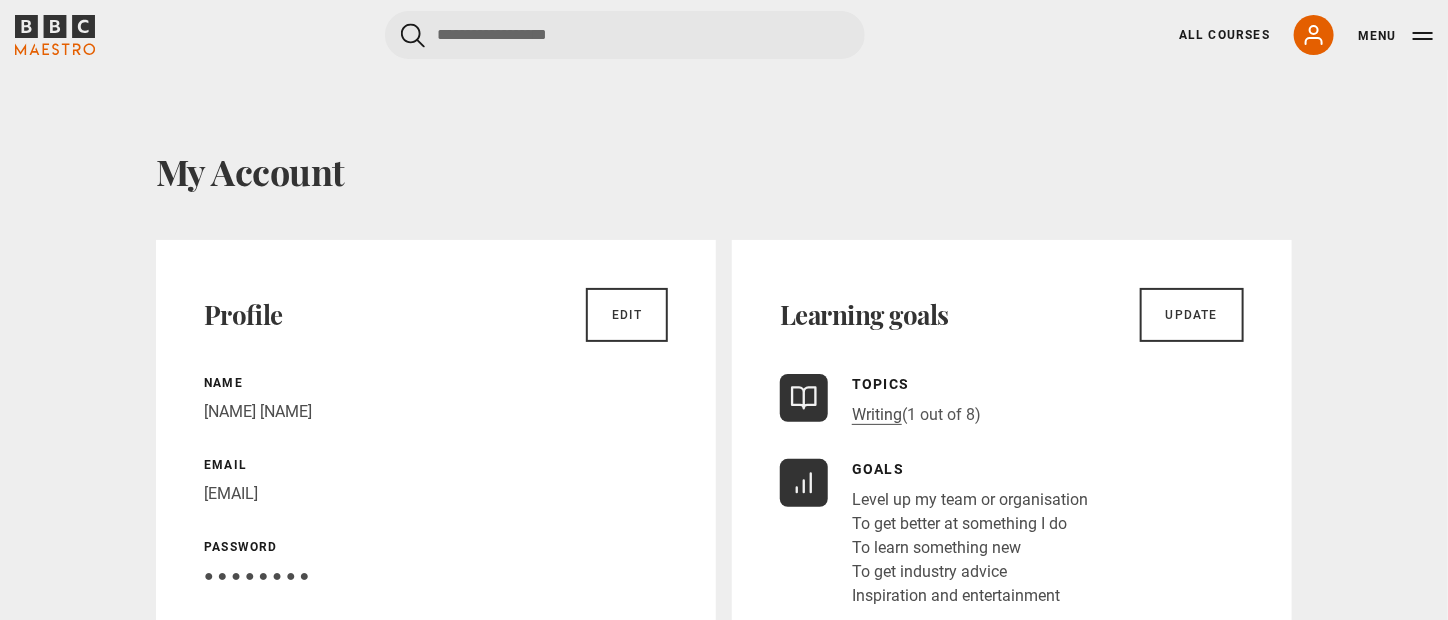 click 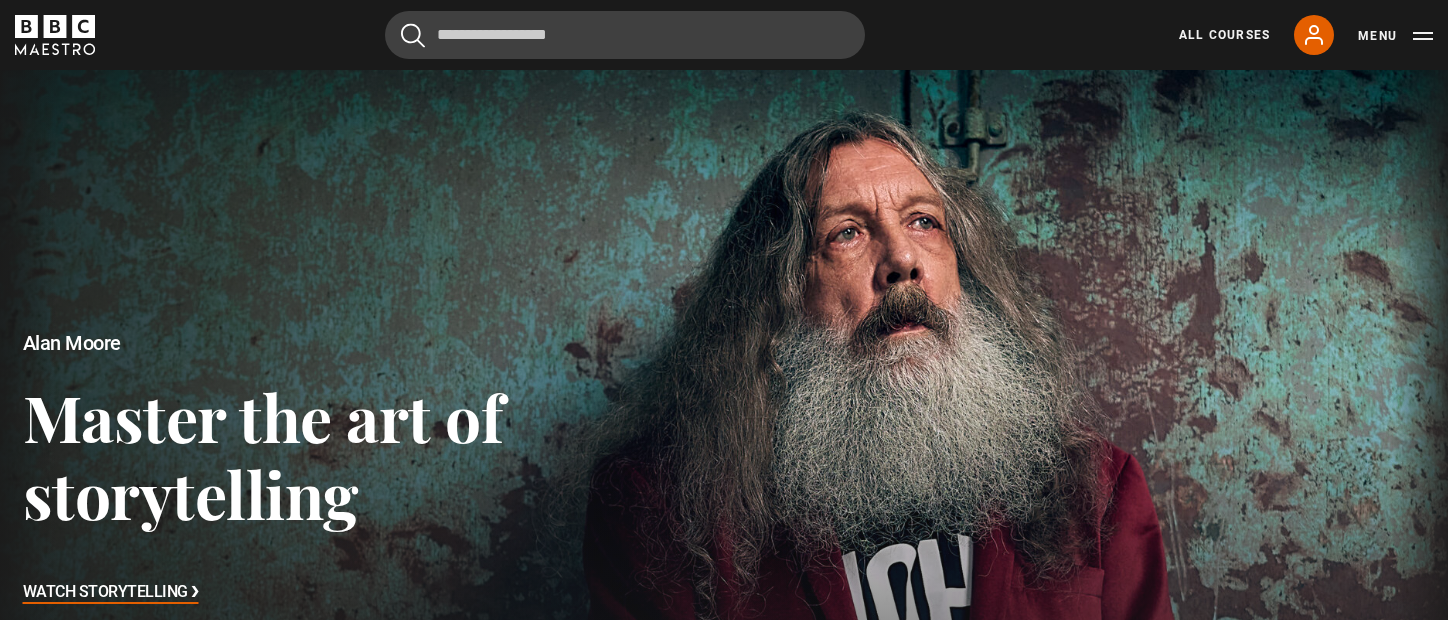 scroll, scrollTop: 0, scrollLeft: 0, axis: both 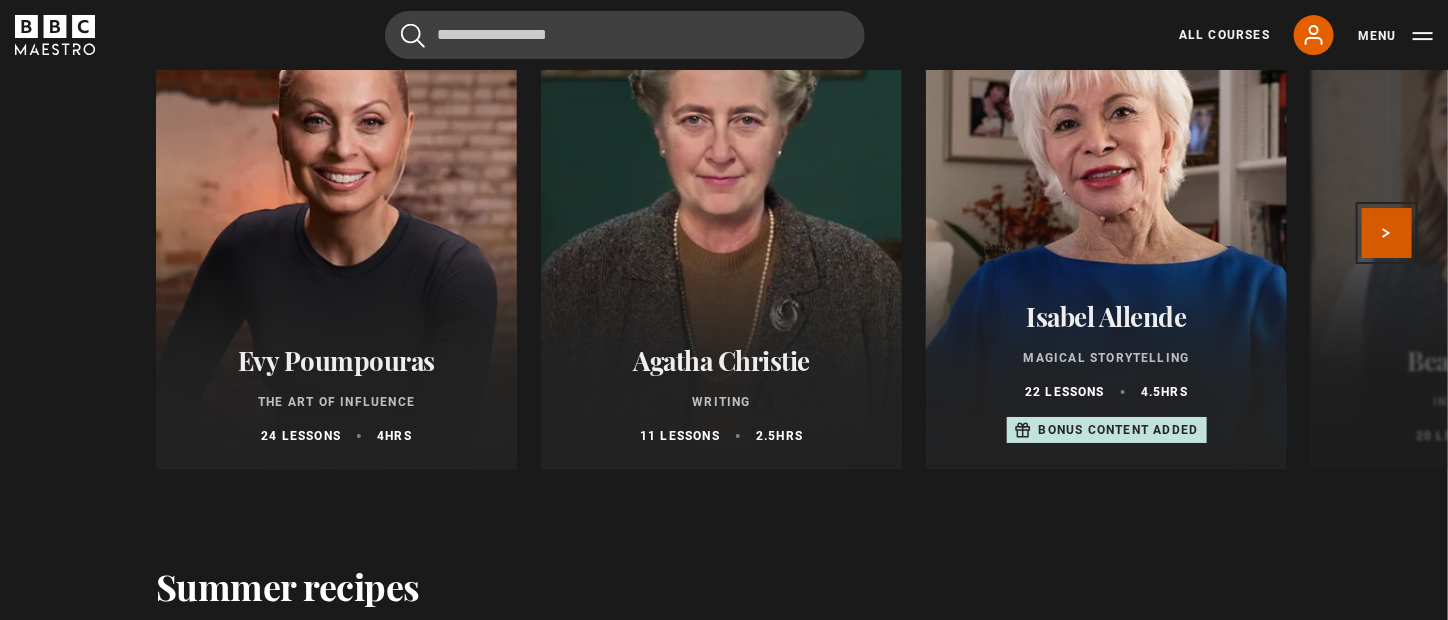 click on "Next" at bounding box center [1387, 233] 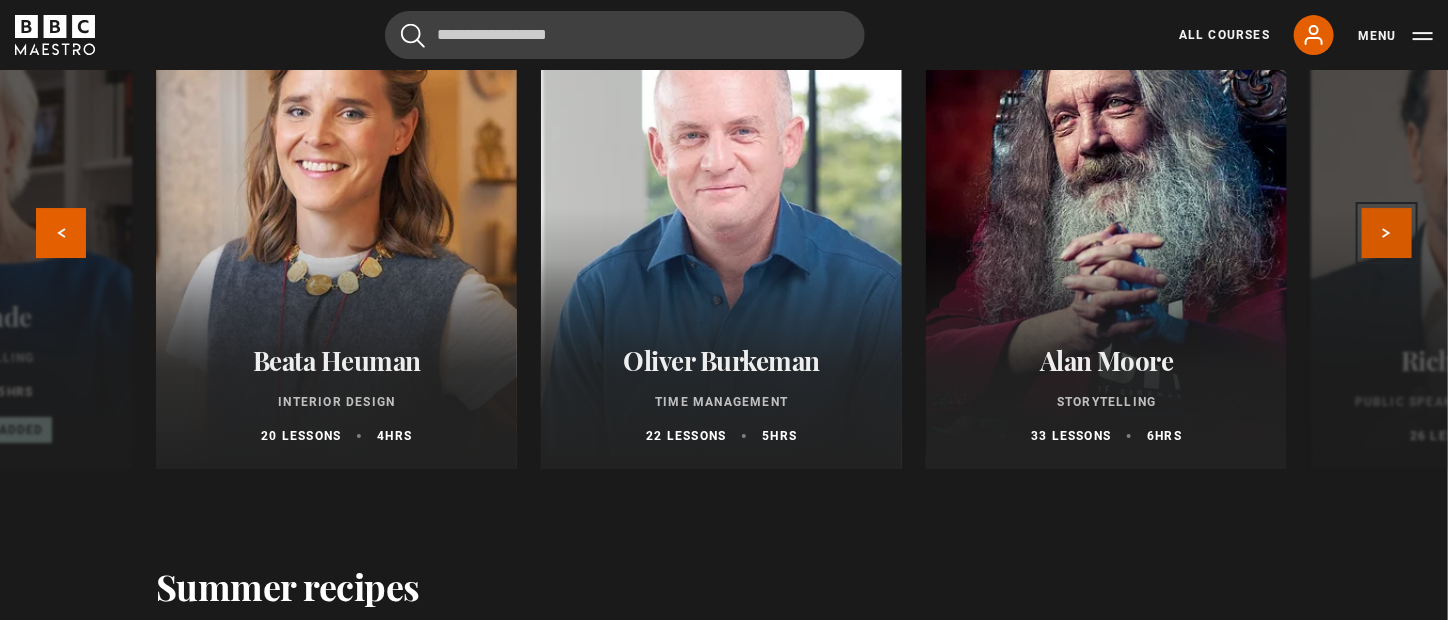 click on "Next" at bounding box center [1387, 233] 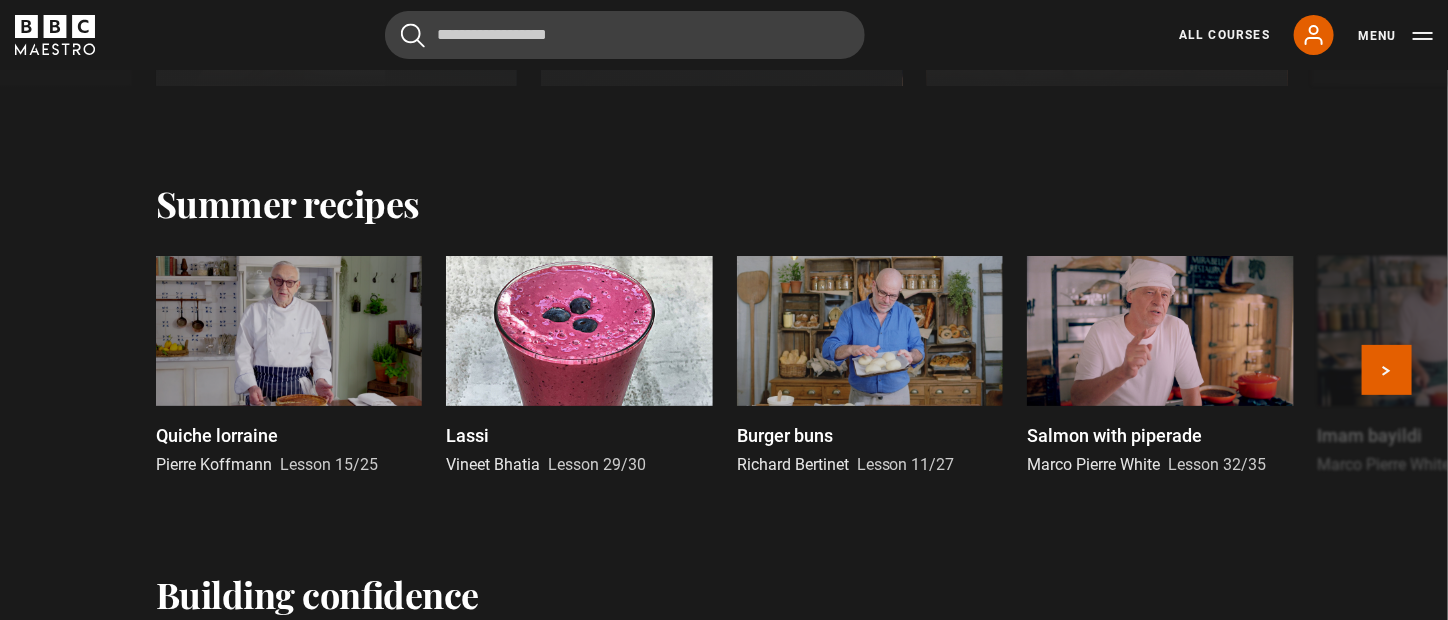 scroll, scrollTop: 3200, scrollLeft: 0, axis: vertical 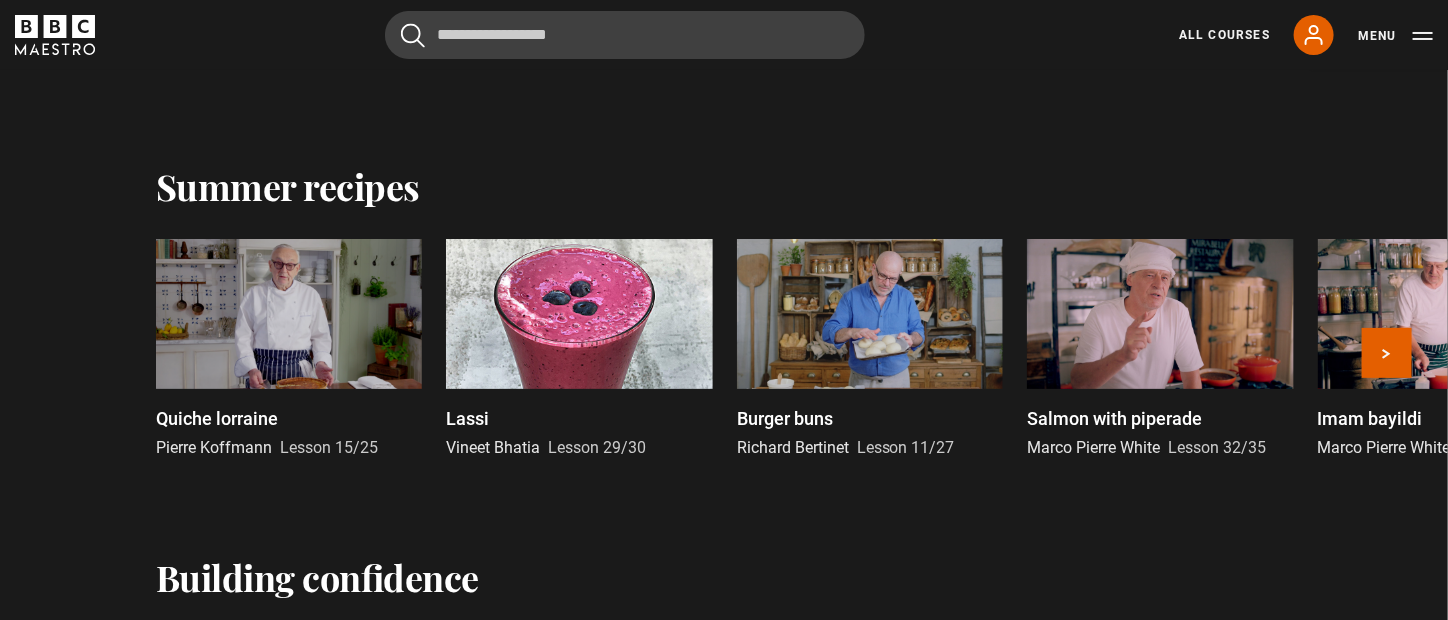 click at bounding box center (579, 314) 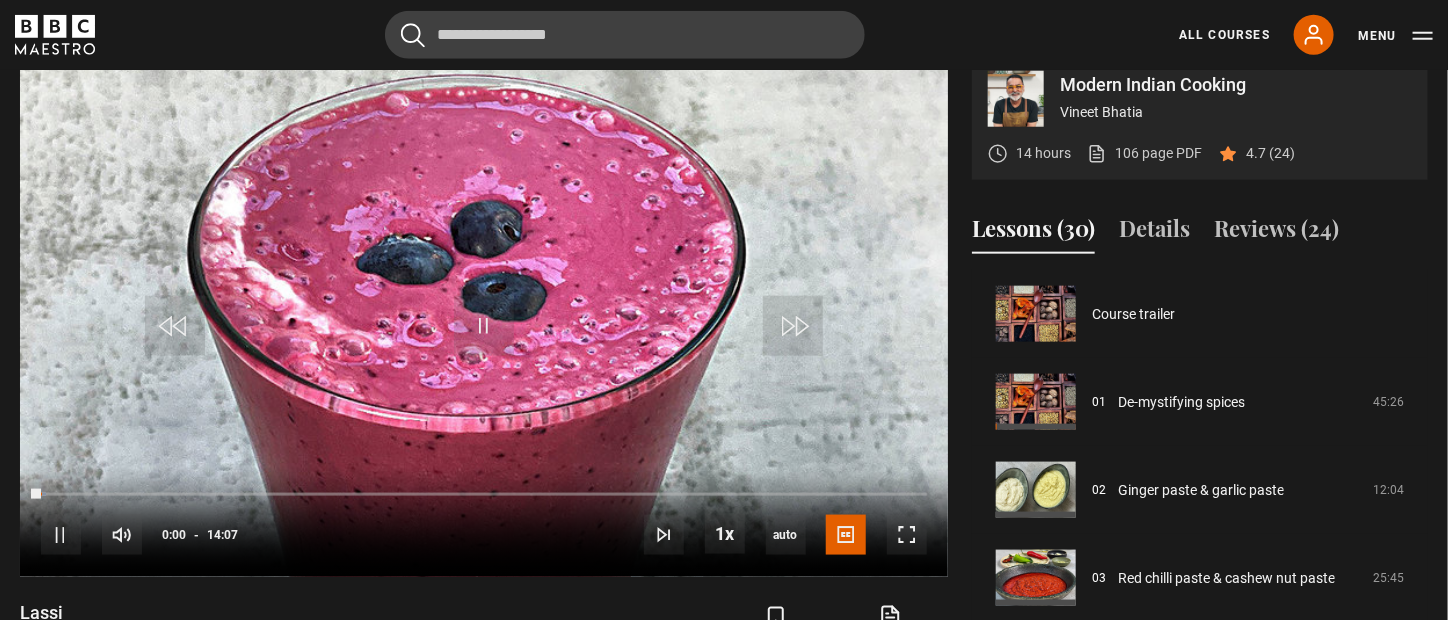 scroll, scrollTop: 829, scrollLeft: 0, axis: vertical 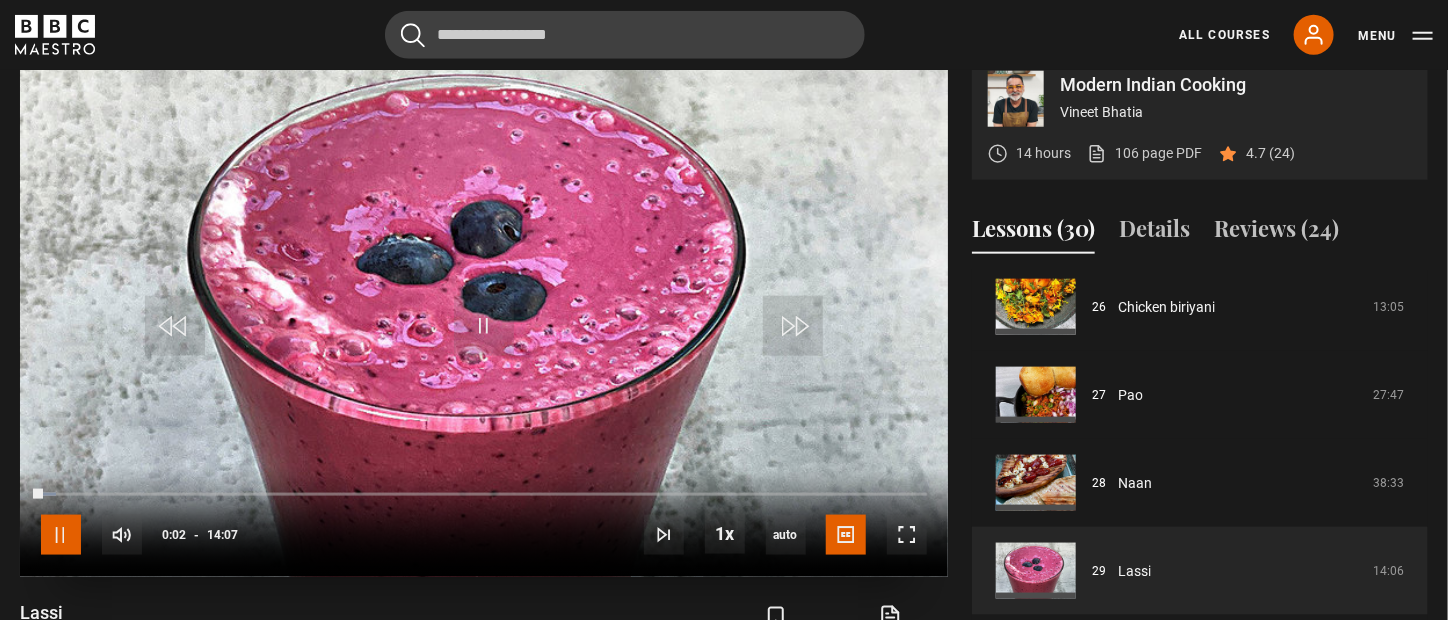 click at bounding box center (61, 535) 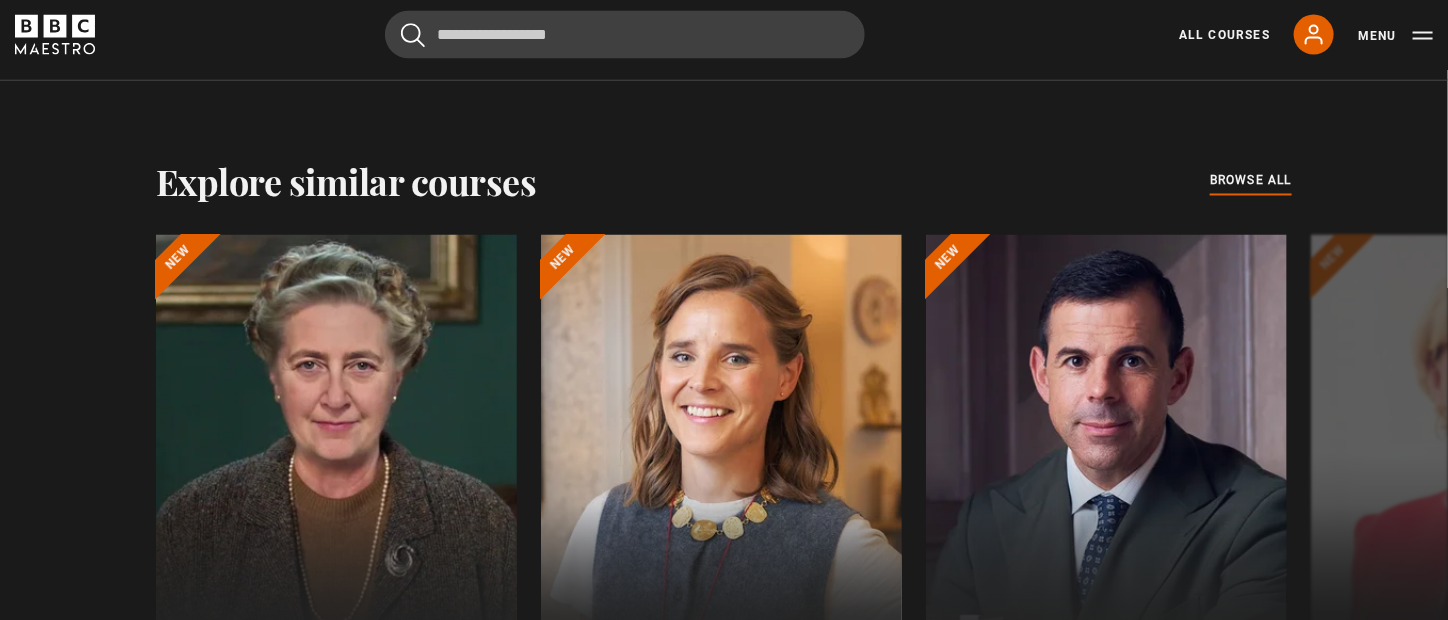 scroll, scrollTop: 1629, scrollLeft: 0, axis: vertical 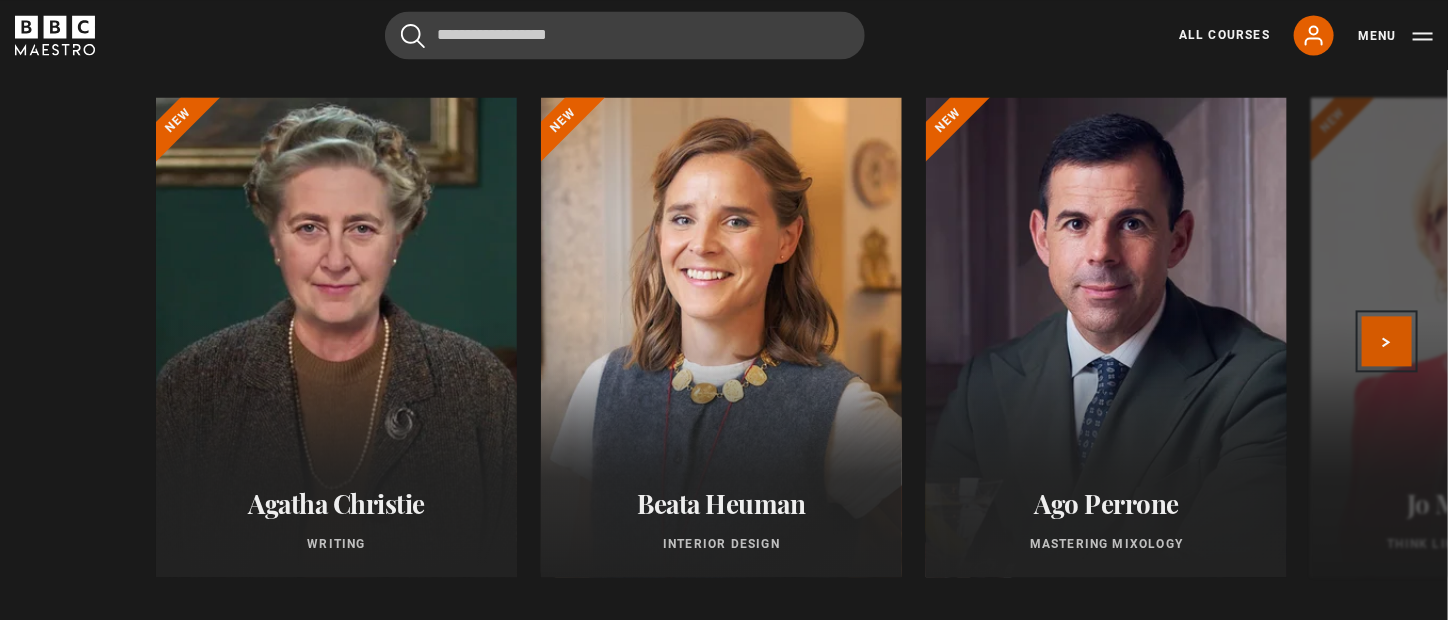 click on "Next" at bounding box center (1387, 341) 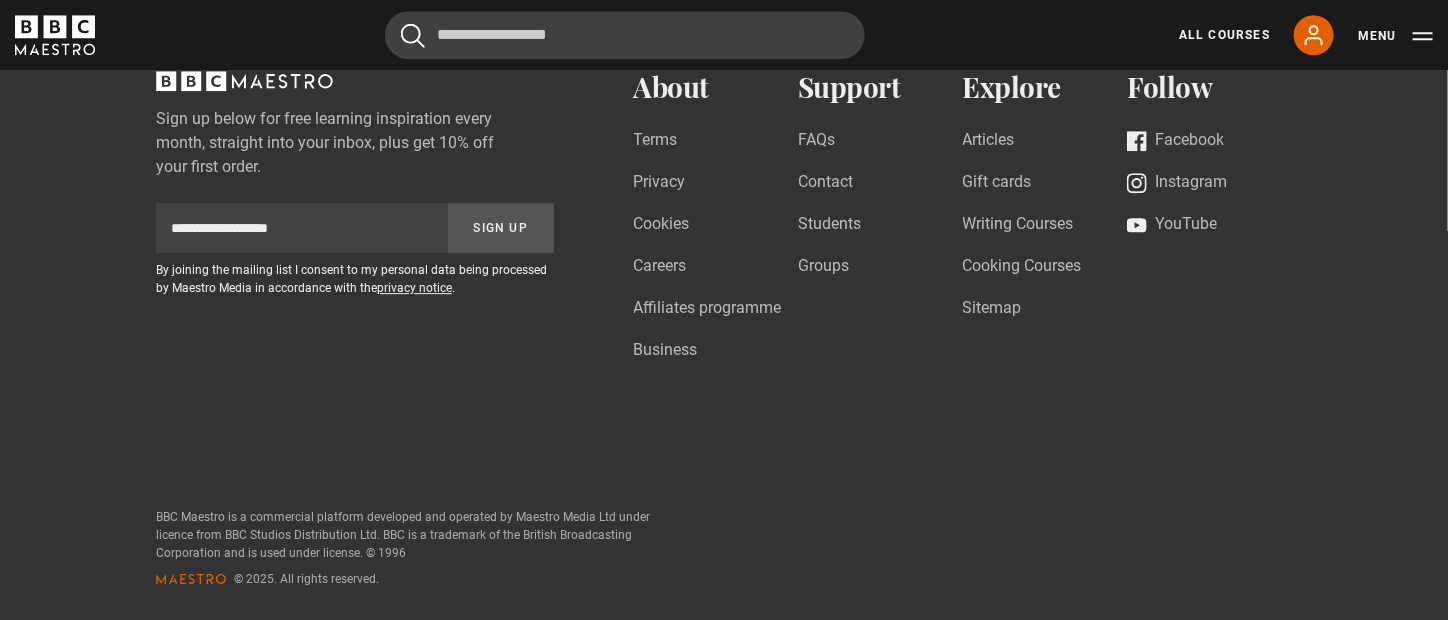 scroll, scrollTop: 1390, scrollLeft: 0, axis: vertical 